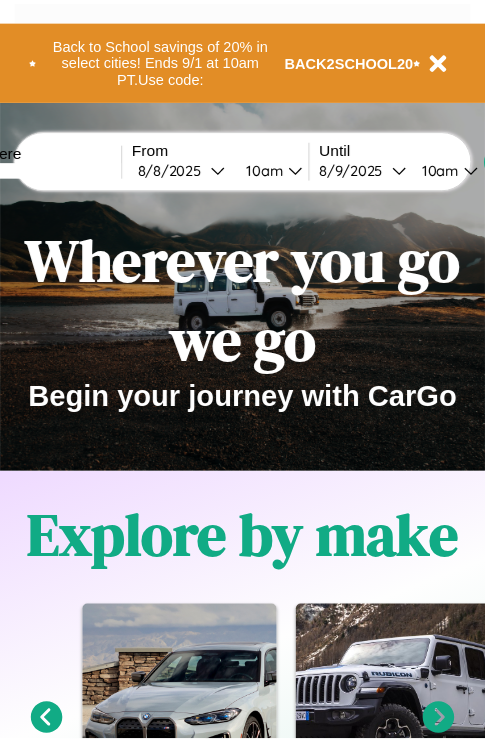 scroll, scrollTop: 0, scrollLeft: 0, axis: both 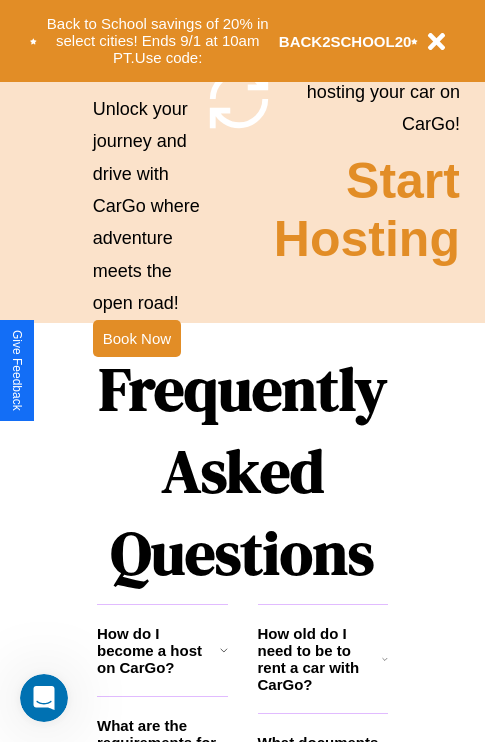 click on "Frequently Asked Questions" at bounding box center (242, 471) 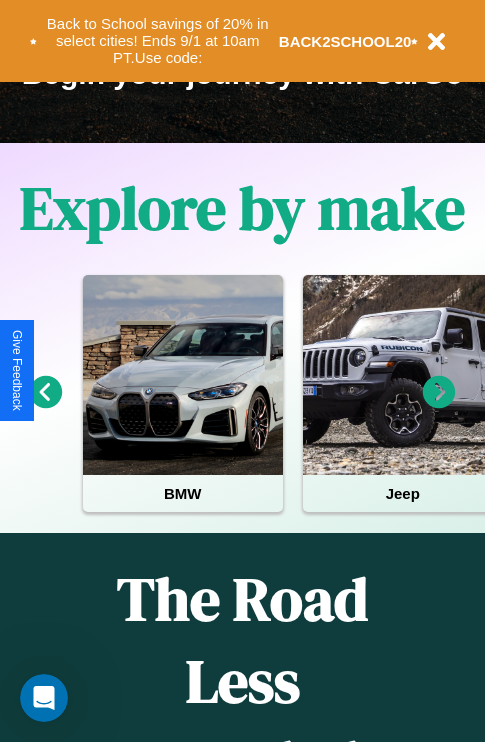 scroll, scrollTop: 0, scrollLeft: 0, axis: both 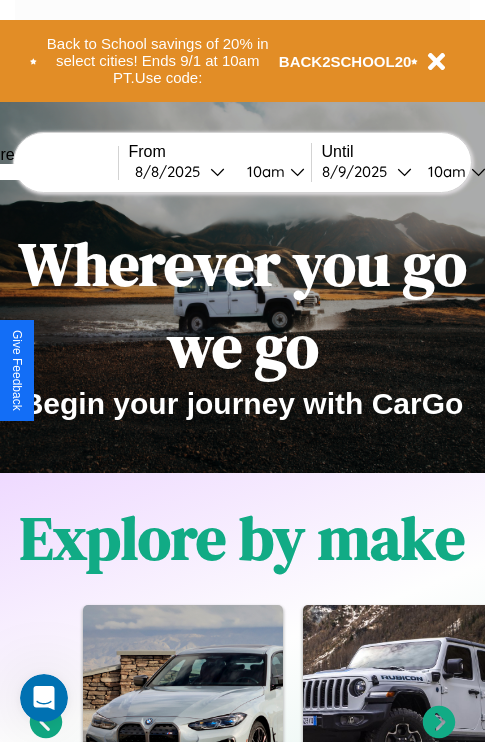 click at bounding box center (43, 172) 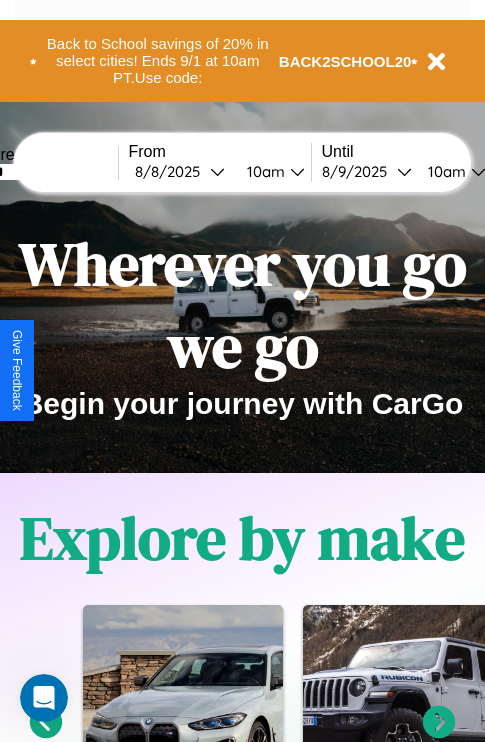 type on "******" 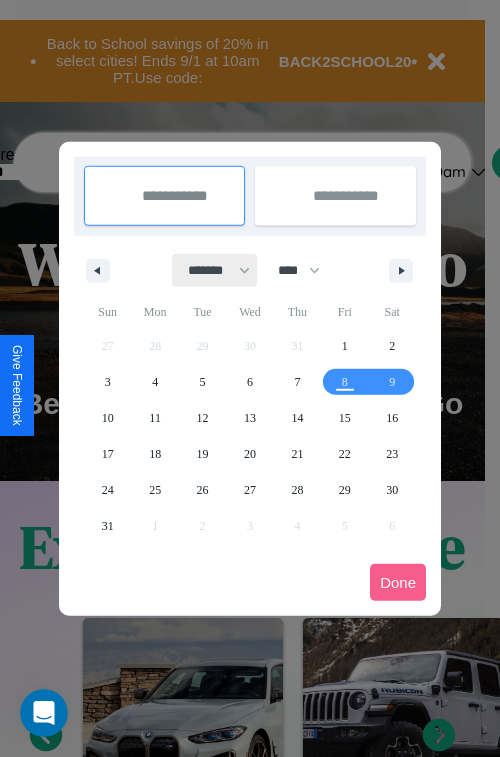 click on "******* ******** ***** ***** *** **** **** ****** ********* ******* ******** ********" at bounding box center [215, 270] 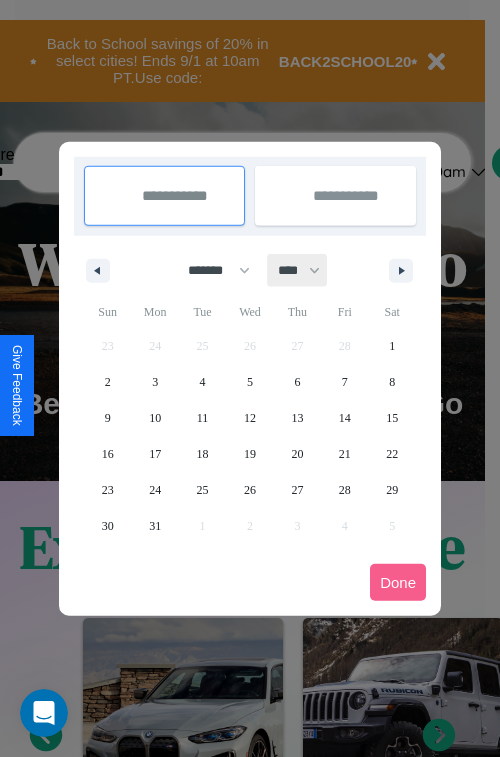 click on "**** **** **** **** **** **** **** **** **** **** **** **** **** **** **** **** **** **** **** **** **** **** **** **** **** **** **** **** **** **** **** **** **** **** **** **** **** **** **** **** **** **** **** **** **** **** **** **** **** **** **** **** **** **** **** **** **** **** **** **** **** **** **** **** **** **** **** **** **** **** **** **** **** **** **** **** **** **** **** **** **** **** **** **** **** **** **** **** **** **** **** **** **** **** **** **** **** **** **** **** **** **** **** **** **** **** **** **** **** **** **** **** **** **** **** **** **** **** **** **** ****" at bounding box center (298, 270) 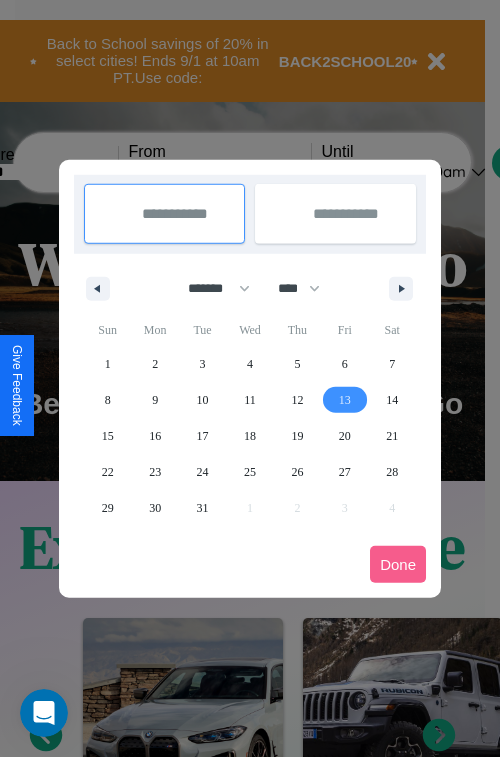 click on "13" at bounding box center (345, 400) 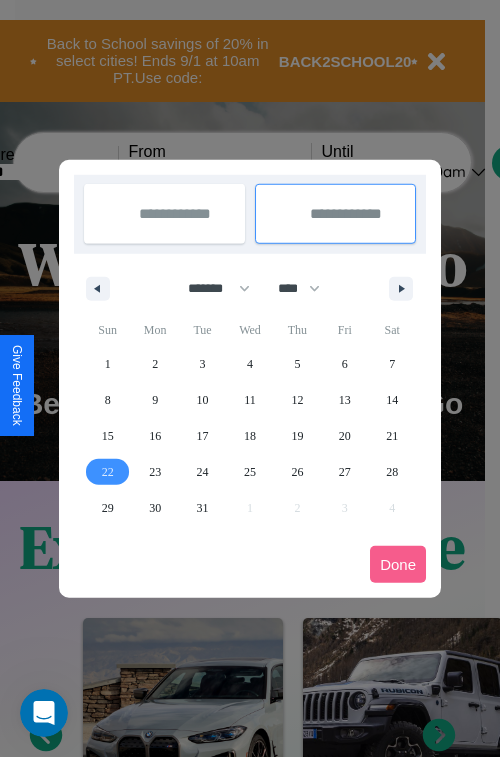 click on "22" at bounding box center (108, 472) 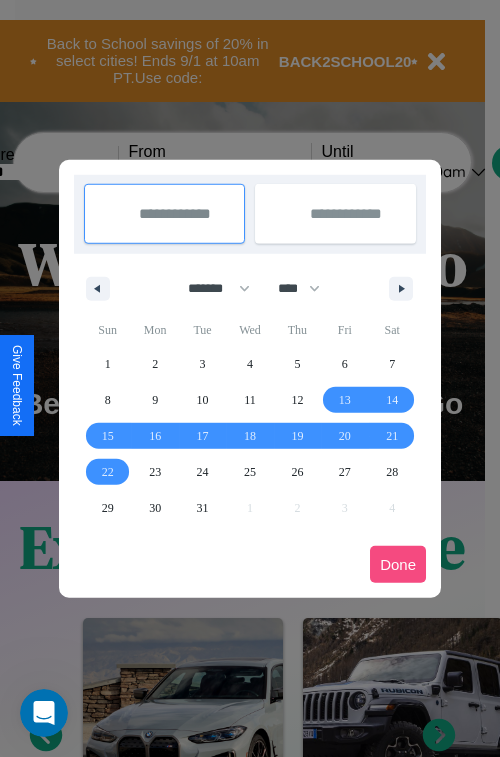 click on "Done" at bounding box center [398, 564] 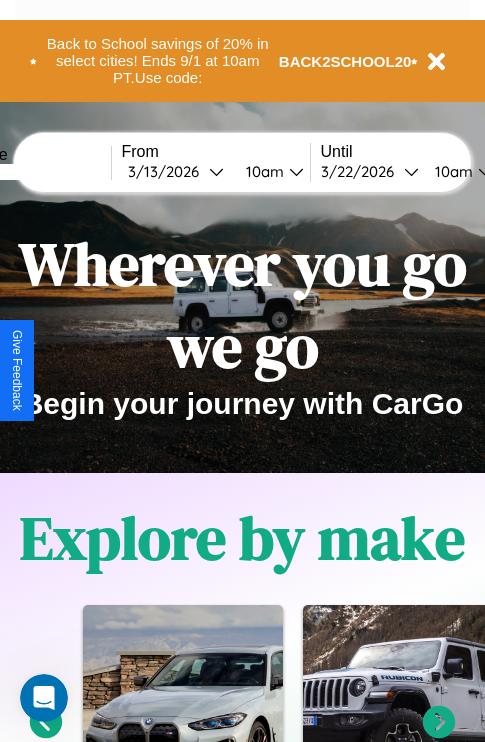 click on "10am" at bounding box center (262, 171) 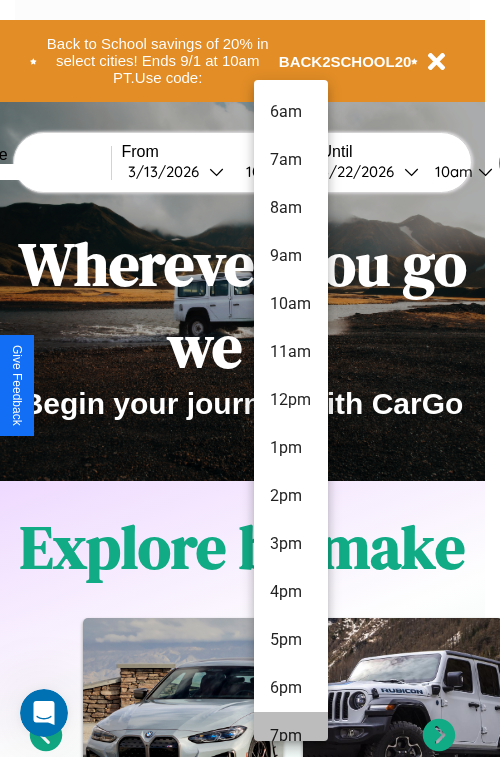 click on "7pm" at bounding box center [291, 736] 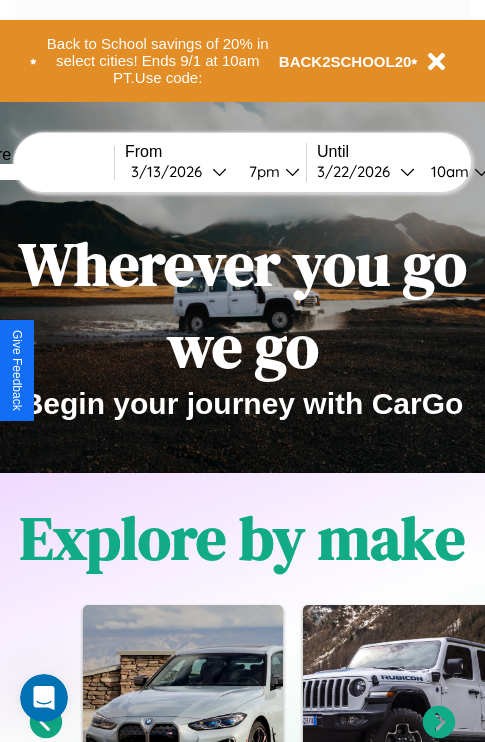 click on "10am" at bounding box center (447, 171) 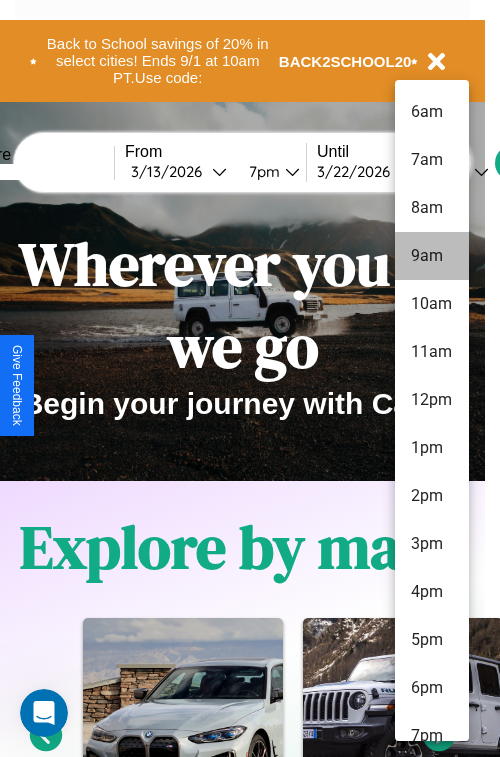 click on "9am" at bounding box center (432, 256) 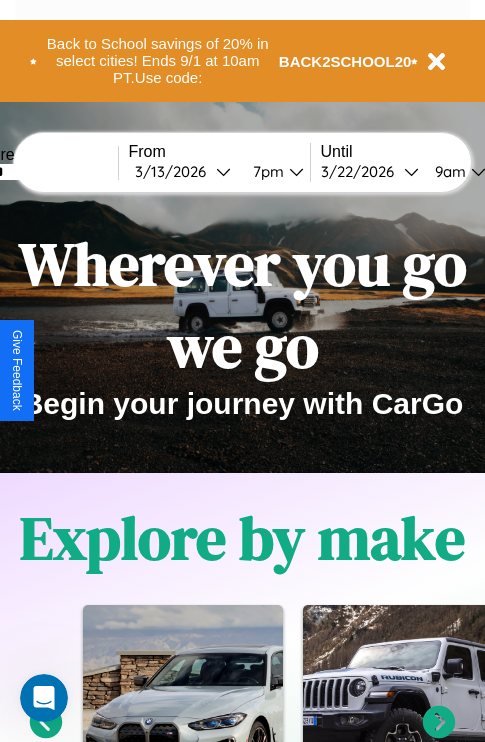 scroll, scrollTop: 0, scrollLeft: 68, axis: horizontal 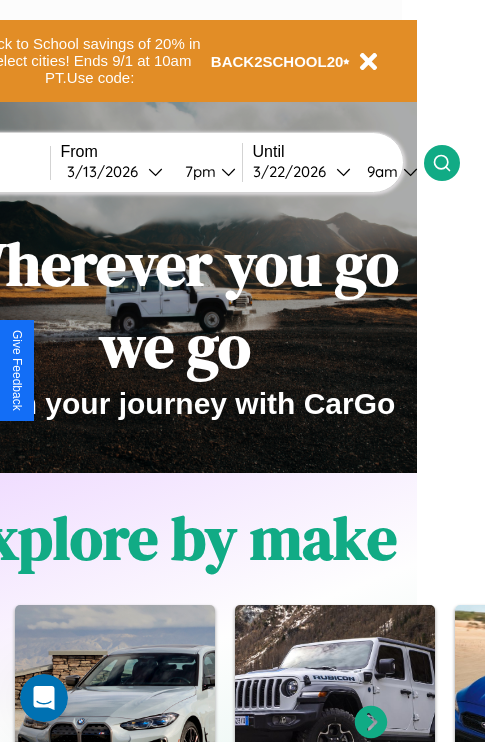 click 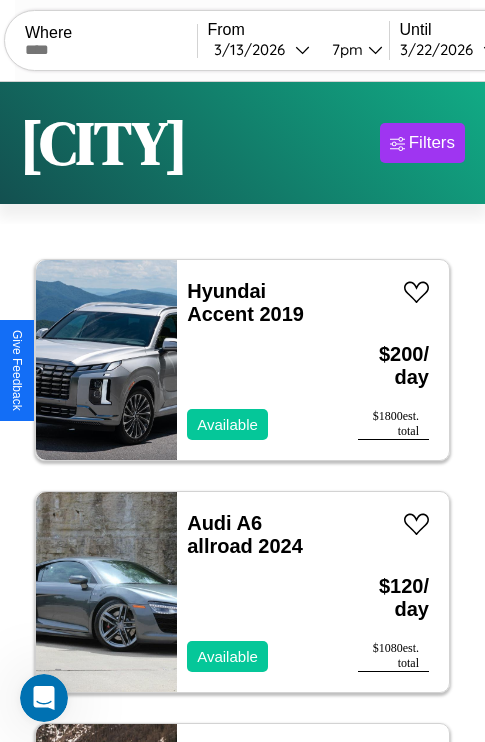 scroll, scrollTop: 95, scrollLeft: 0, axis: vertical 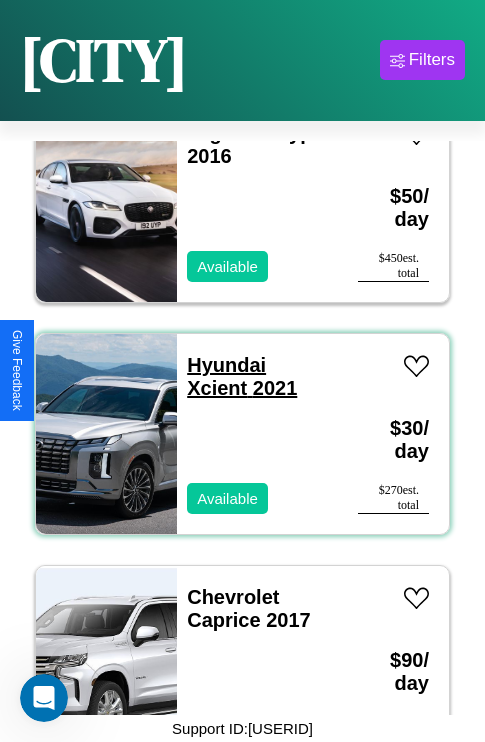 click on "Hyundai   Xcient   2021" at bounding box center [242, 376] 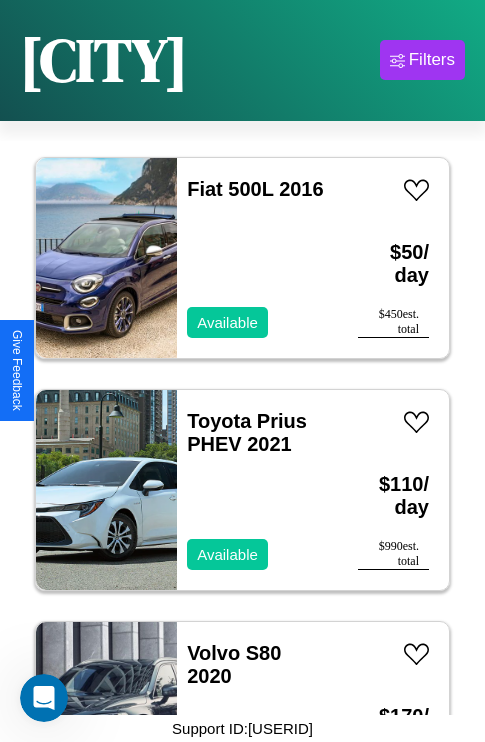 scroll, scrollTop: 14923, scrollLeft: 0, axis: vertical 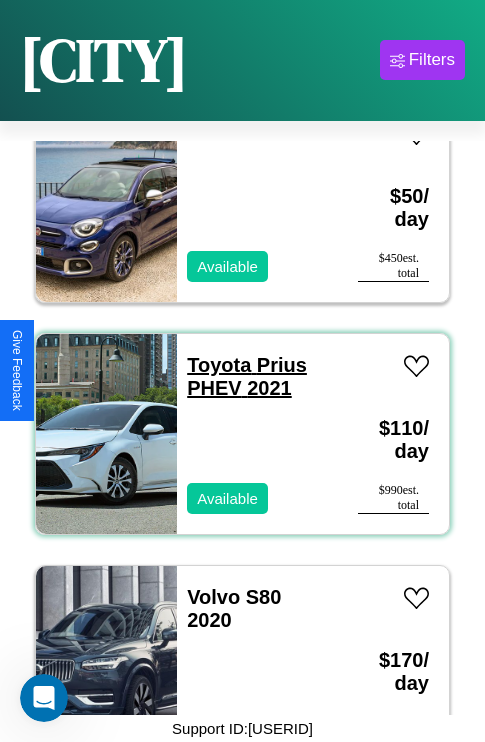 click on "Toyota   Prius PHEV   2021" at bounding box center [247, 376] 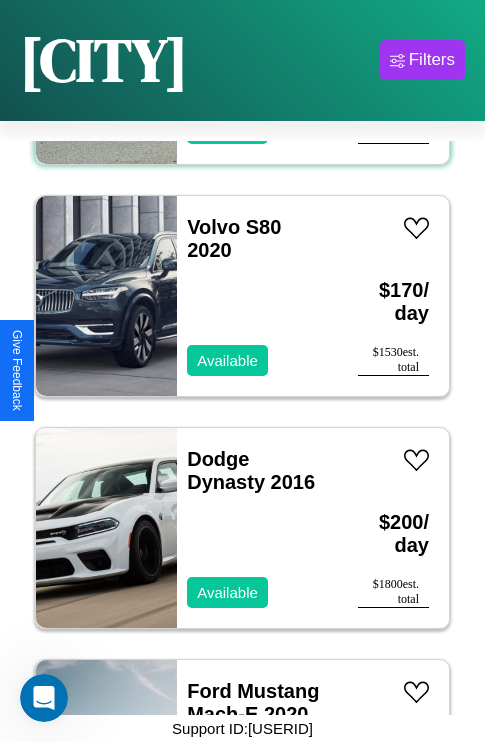 scroll, scrollTop: 23971, scrollLeft: 0, axis: vertical 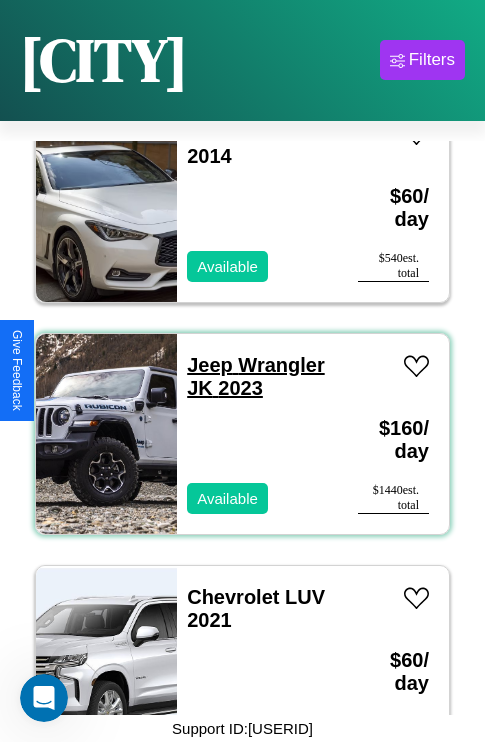 click on "Jeep   Wrangler JK   2023" at bounding box center (255, 376) 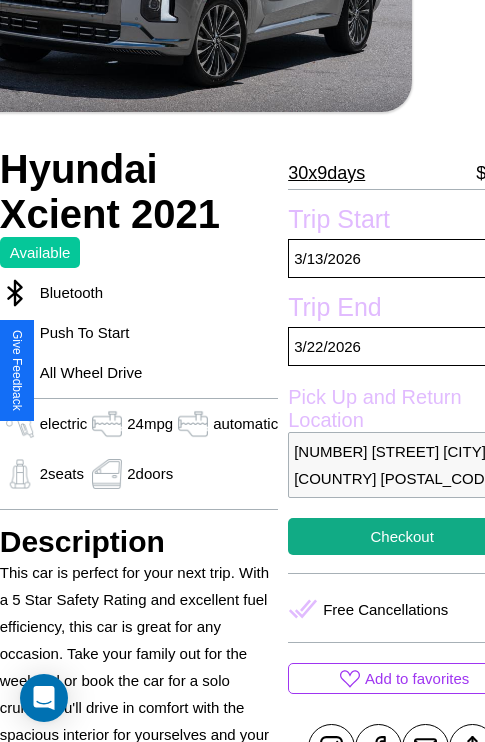 scroll, scrollTop: 389, scrollLeft: 96, axis: both 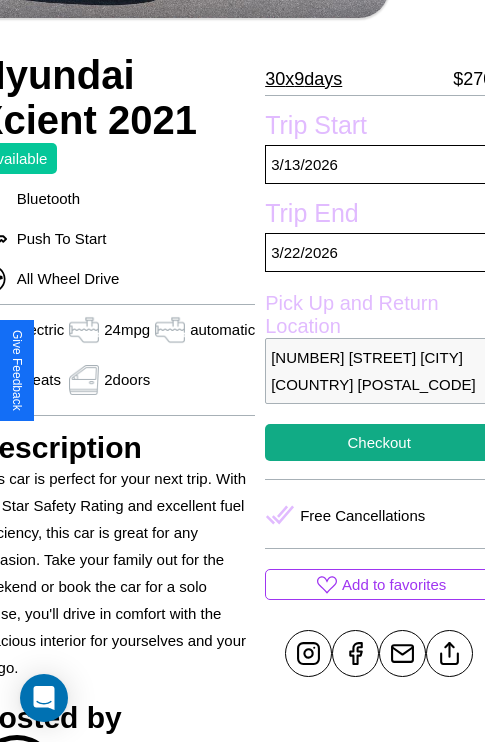 click on "[NUMBER] [STREET]  [CITY]  [COUNTRY] [POSTAL_CODE]" at bounding box center [379, 371] 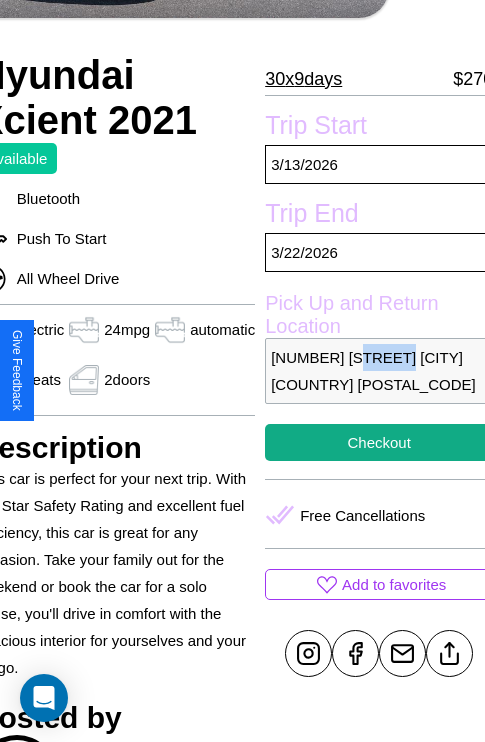 click on "[NUMBER] [STREET]  [CITY]  [COUNTRY] [POSTAL_CODE]" at bounding box center [379, 371] 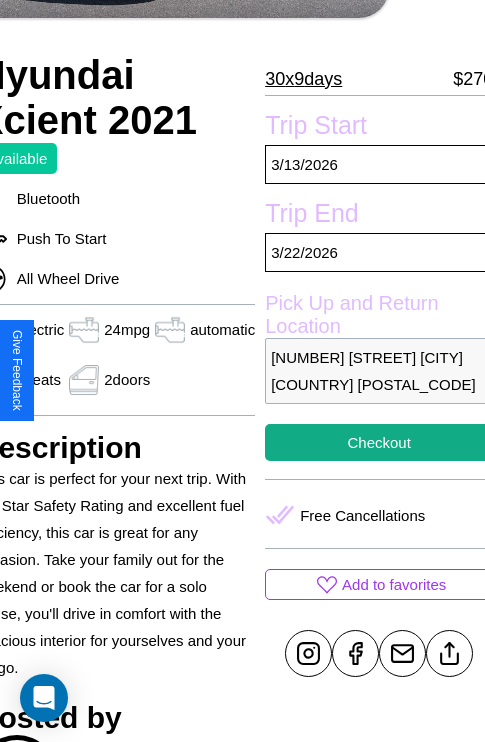 click on "9039 Union Street  Madrid  Spain 24702" at bounding box center (379, 371) 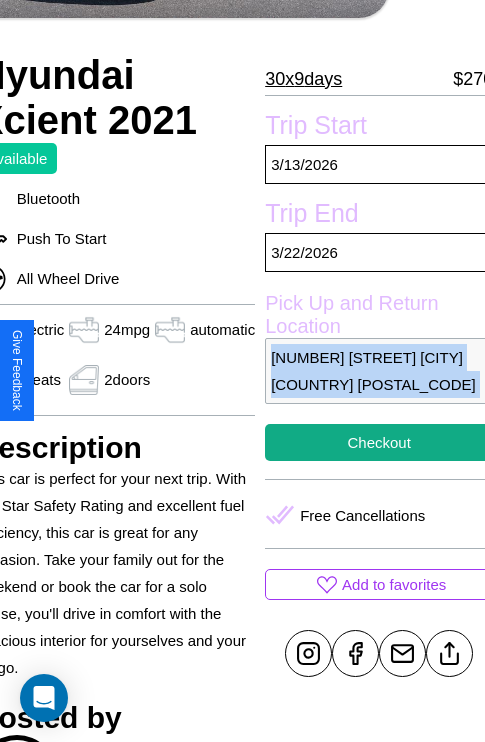 click on "9039 Union Street  Madrid  Spain 24702" at bounding box center [379, 371] 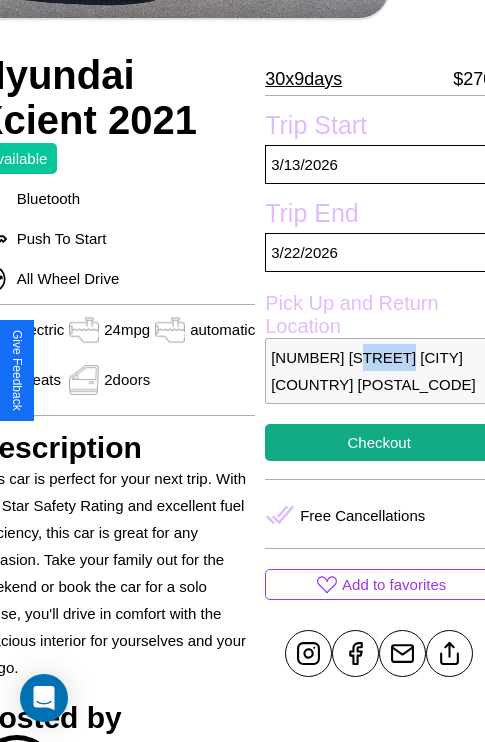 click on "9039 Union Street  Madrid  Spain 24702" at bounding box center (379, 371) 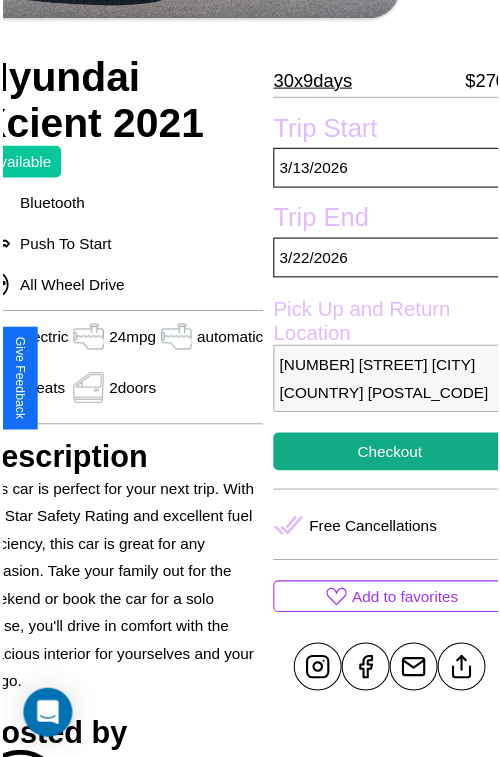 scroll, scrollTop: 183, scrollLeft: 96, axis: both 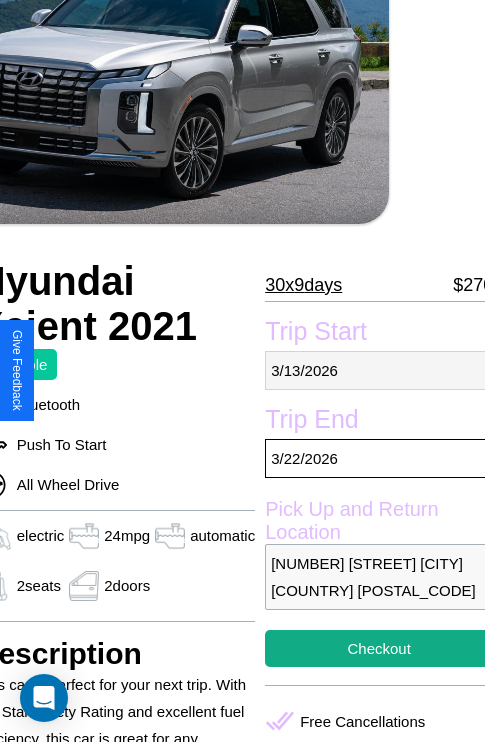 click on "3 / 13 / 2026" at bounding box center [379, 370] 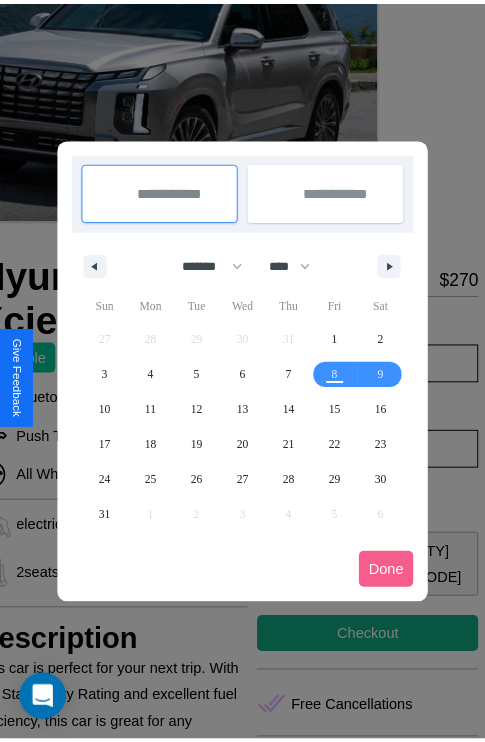 scroll, scrollTop: 0, scrollLeft: 96, axis: horizontal 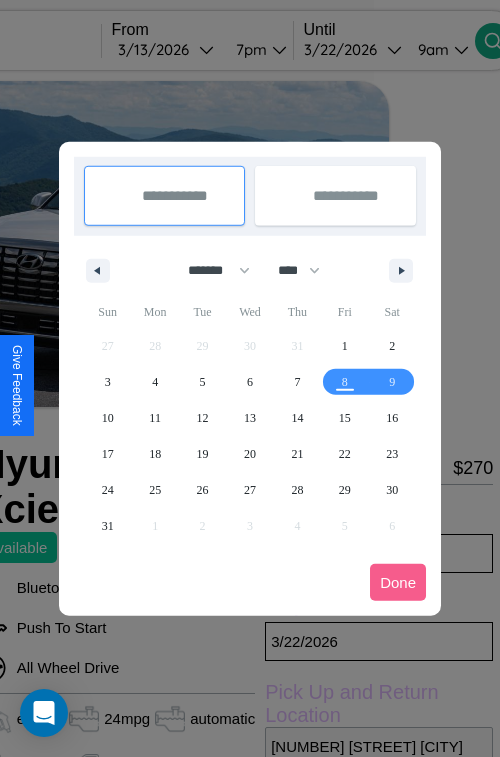 click at bounding box center (250, 378) 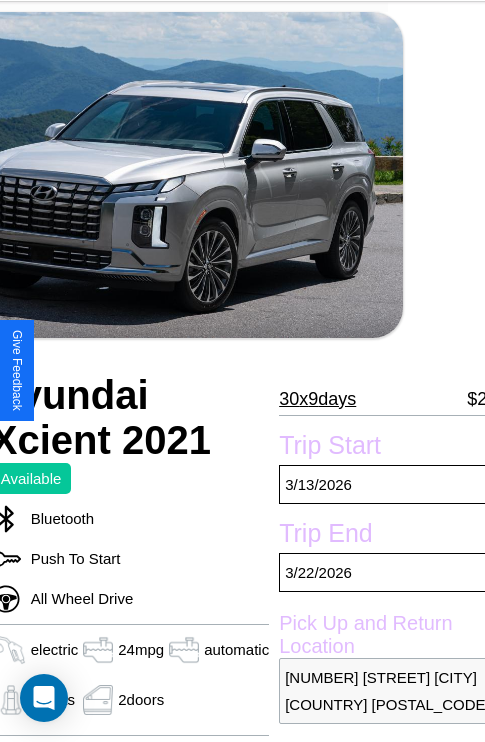 scroll, scrollTop: 116, scrollLeft: 73, axis: both 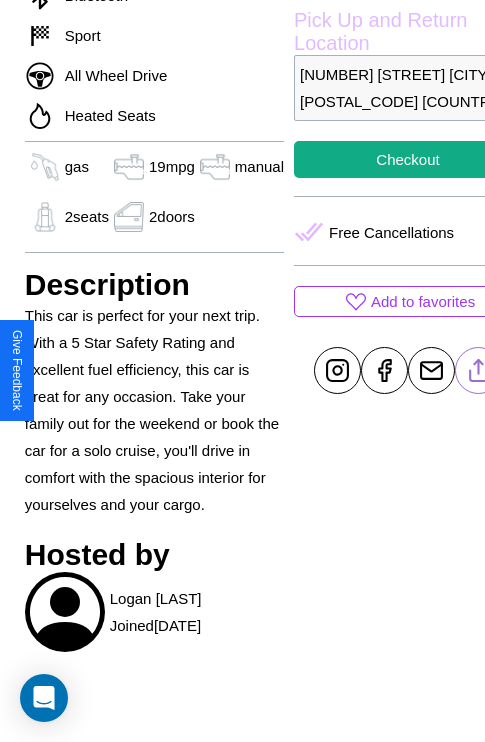 click 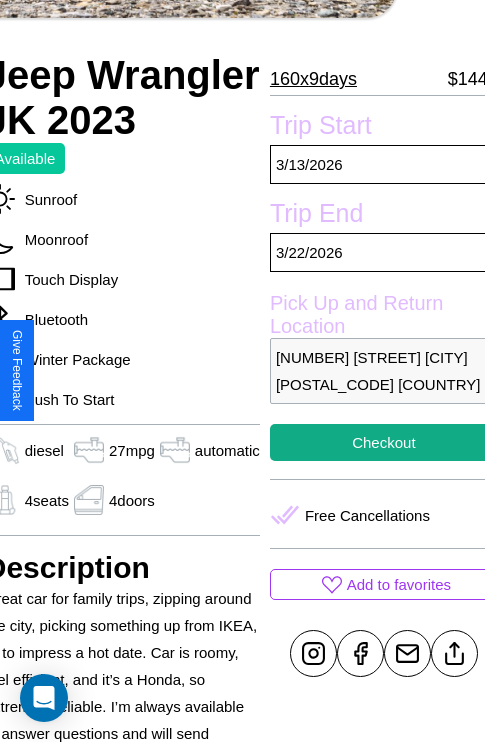 scroll, scrollTop: 377, scrollLeft: 88, axis: both 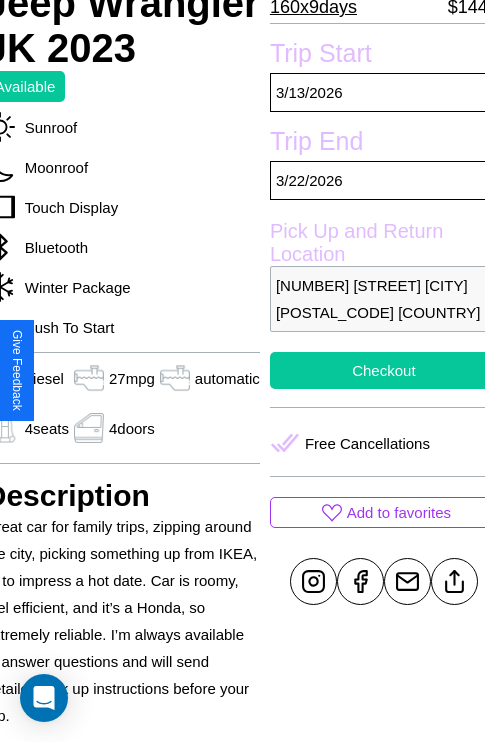 click on "Checkout" at bounding box center (384, 370) 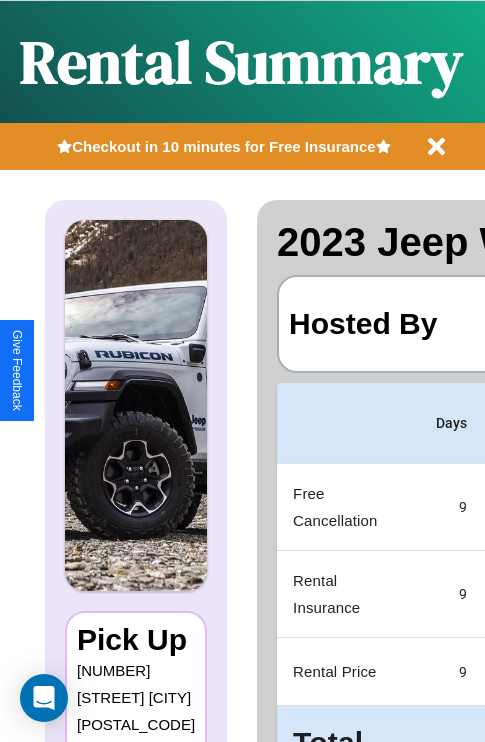 scroll, scrollTop: 0, scrollLeft: 378, axis: horizontal 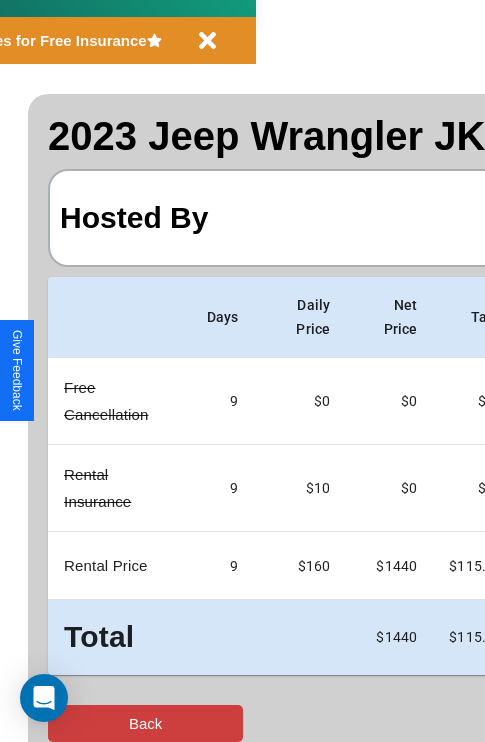 click on "Back" at bounding box center [145, 723] 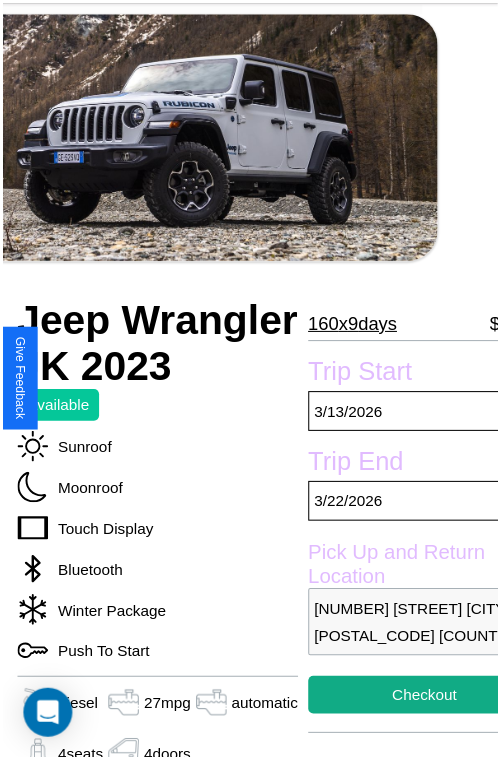 scroll, scrollTop: 99, scrollLeft: 88, axis: both 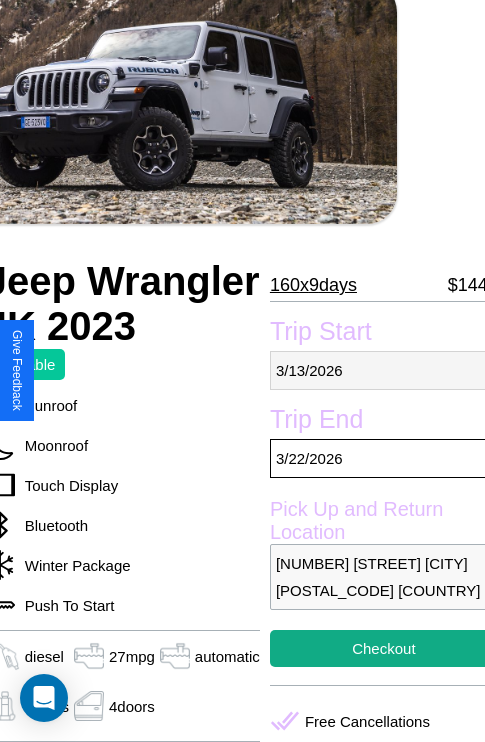 click on "3 / 13 / 2026" at bounding box center (384, 370) 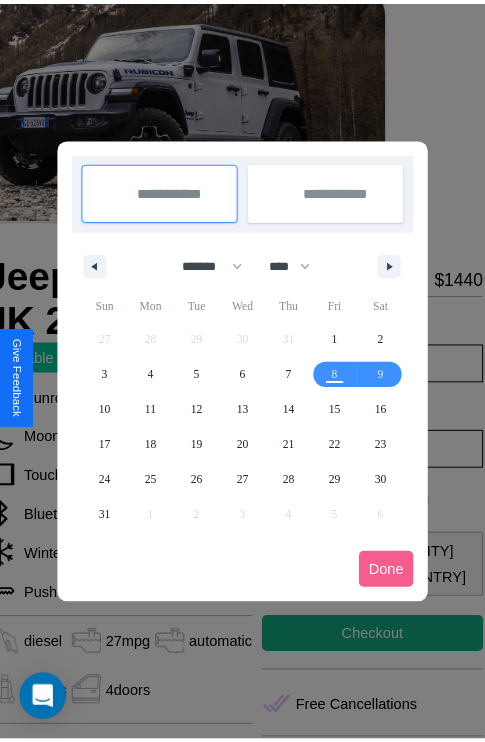 scroll, scrollTop: 0, scrollLeft: 88, axis: horizontal 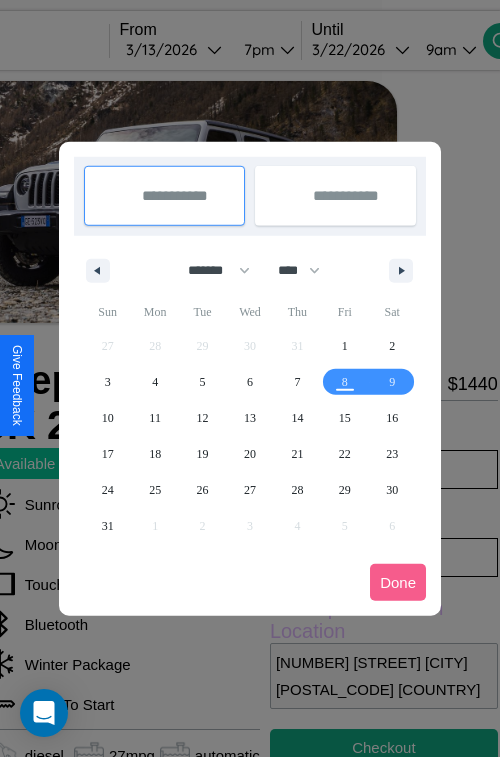 click at bounding box center [250, 378] 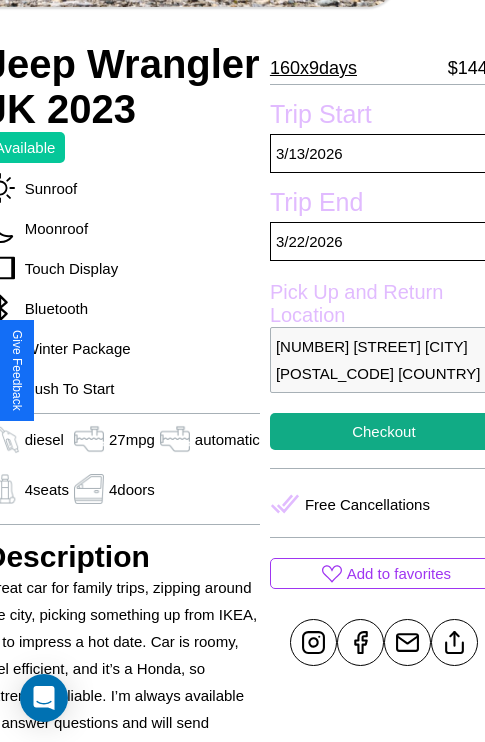 scroll, scrollTop: 377, scrollLeft: 88, axis: both 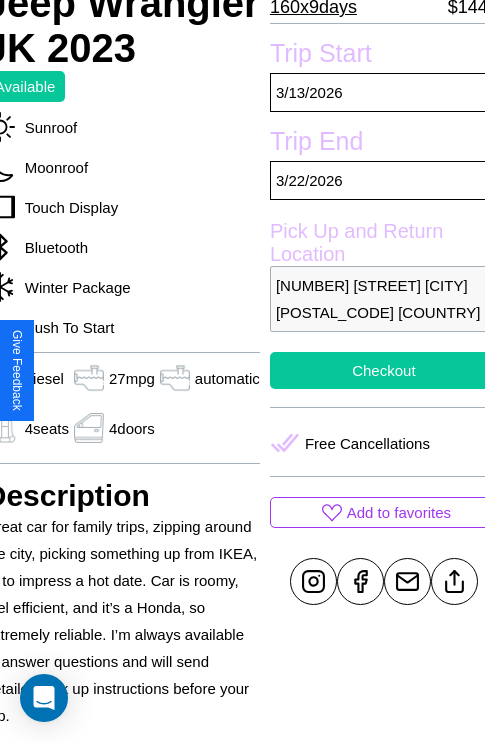 click on "Checkout" at bounding box center [384, 370] 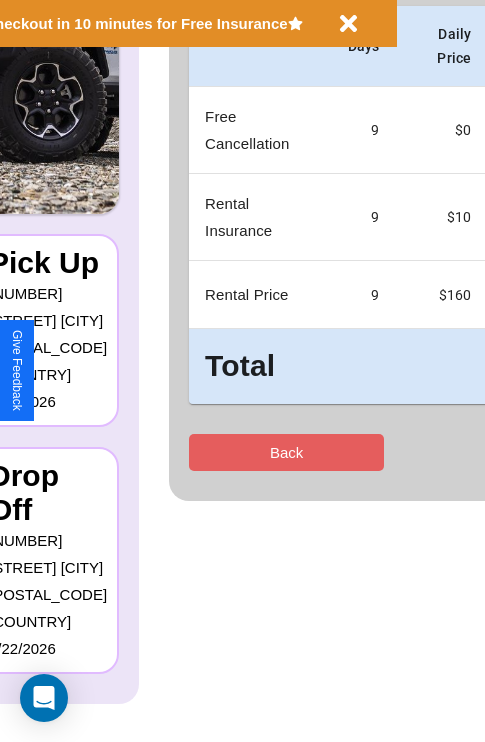 scroll, scrollTop: 0, scrollLeft: 0, axis: both 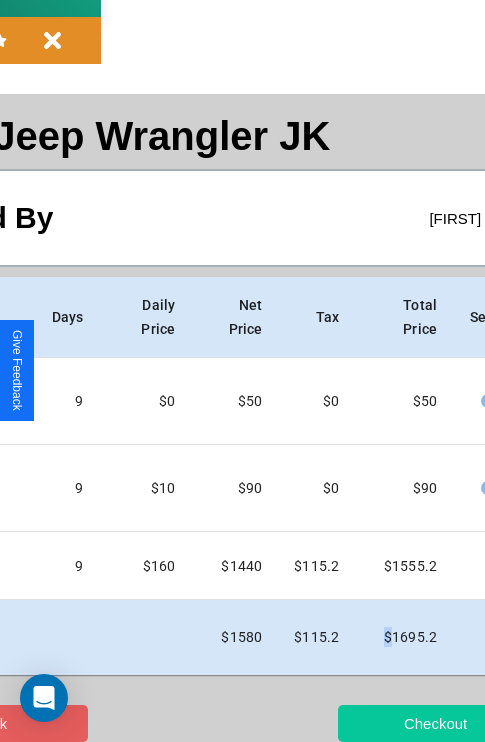 click on "Checkout" at bounding box center (435, 723) 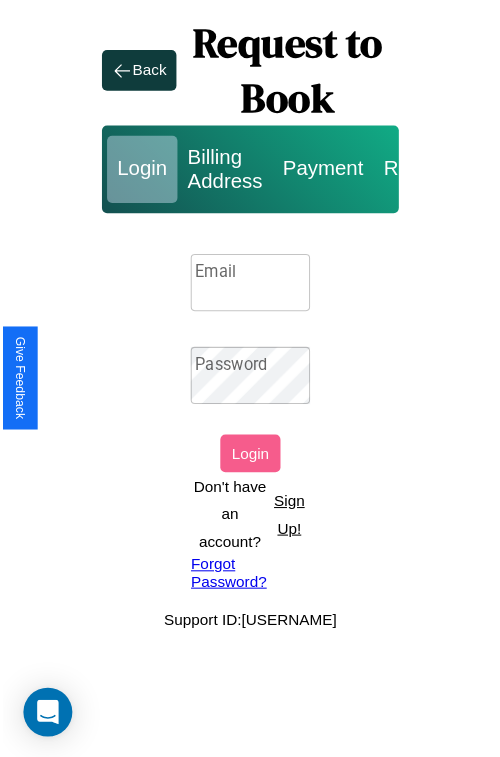 scroll, scrollTop: 0, scrollLeft: 0, axis: both 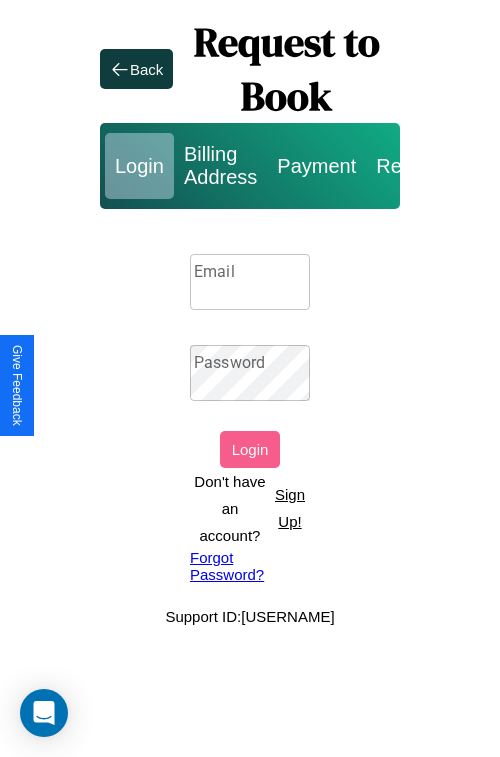 click on "Sign Up!" at bounding box center (290, 508) 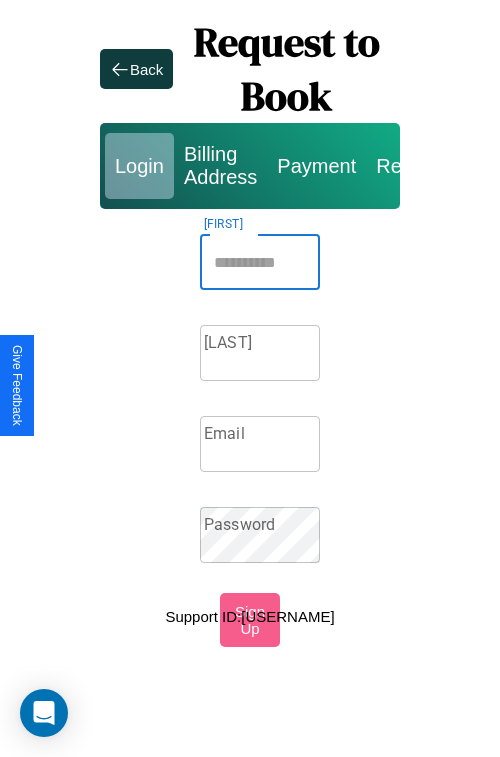 click on "Firstname" at bounding box center [260, 262] 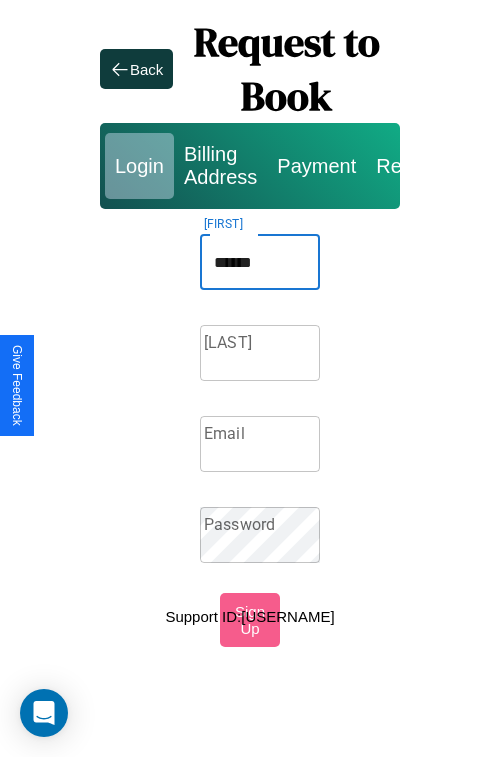 type on "******" 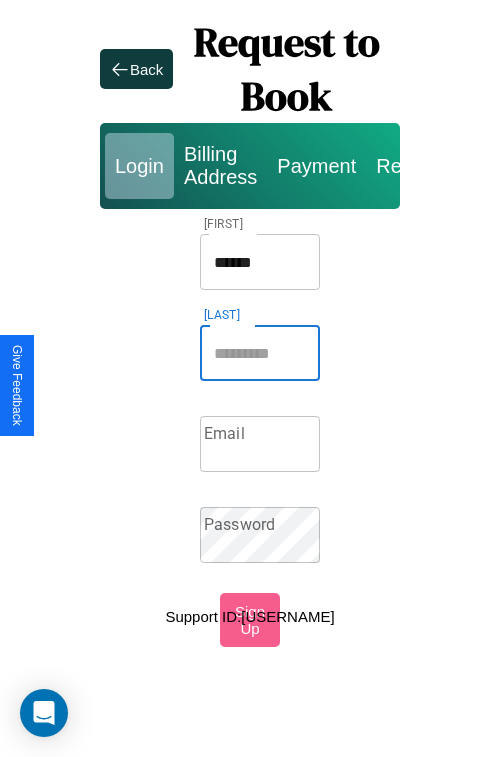 click on "Lastname" at bounding box center [260, 353] 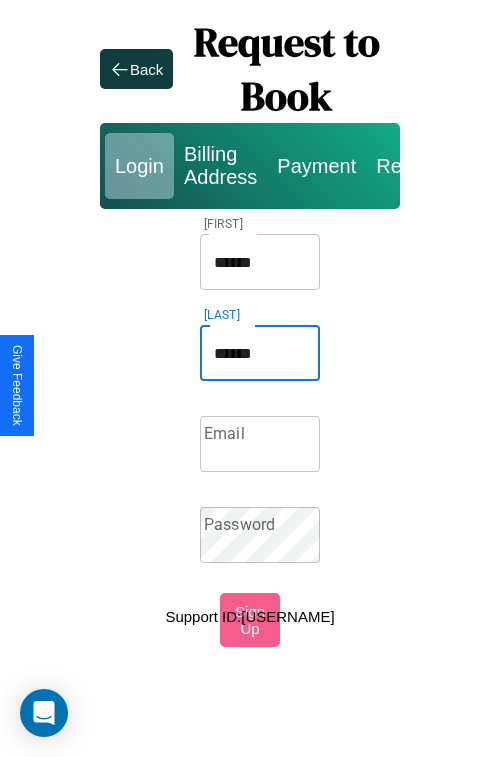type on "******" 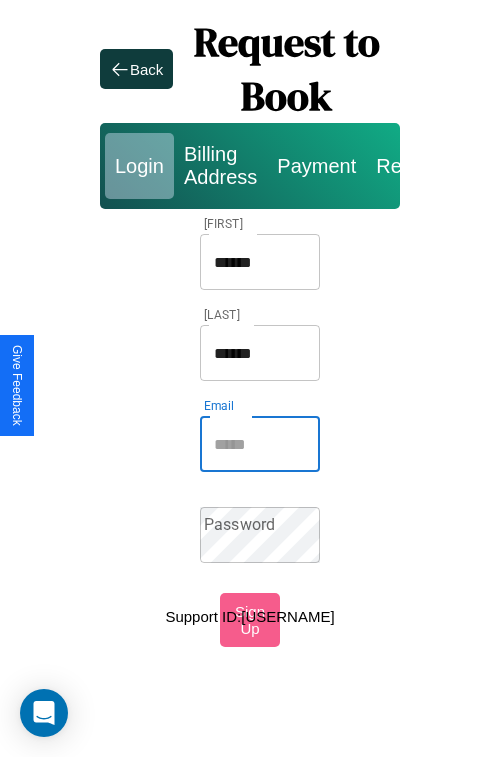 click on "Email" at bounding box center [260, 444] 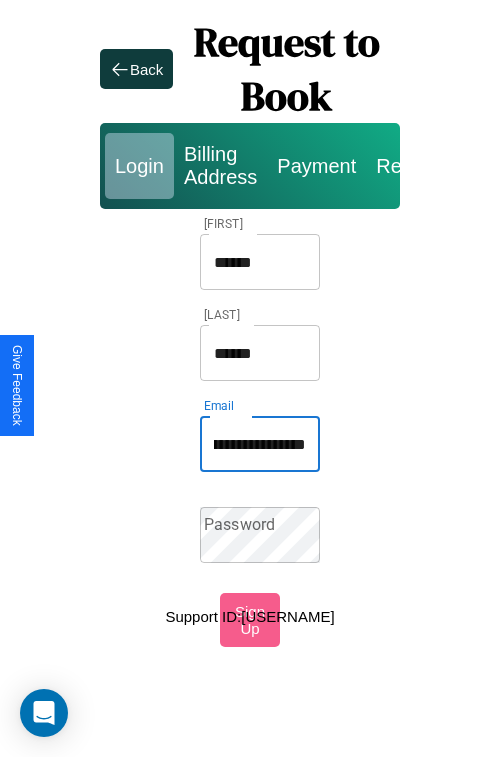 scroll, scrollTop: 0, scrollLeft: 116, axis: horizontal 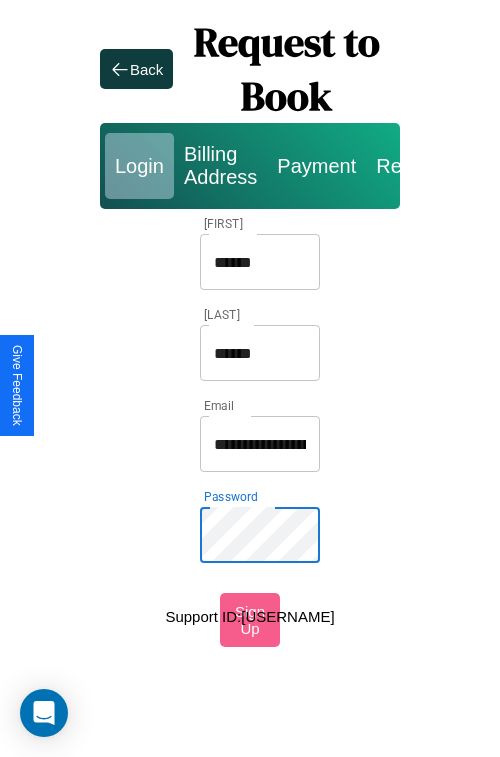 click on "******" at bounding box center [260, 262] 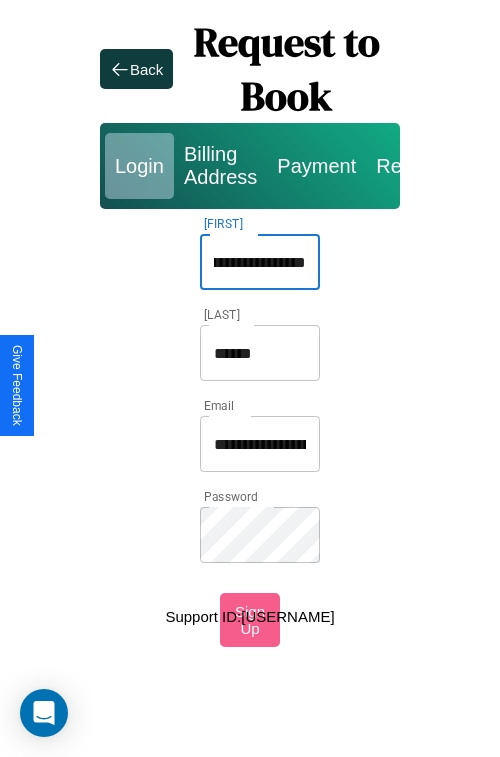 scroll, scrollTop: 0, scrollLeft: 38, axis: horizontal 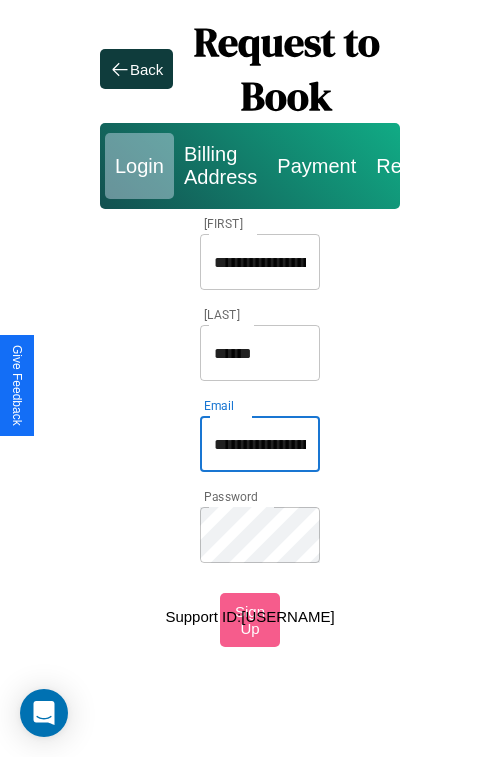 click on "**********" at bounding box center [260, 444] 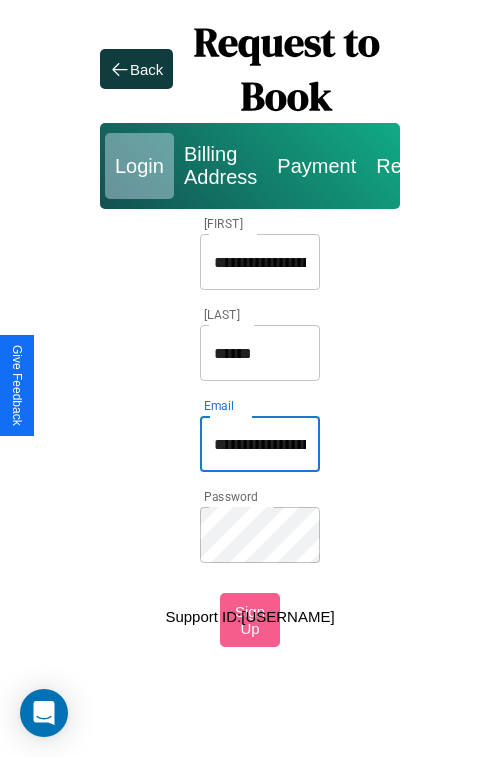 type on "**********" 